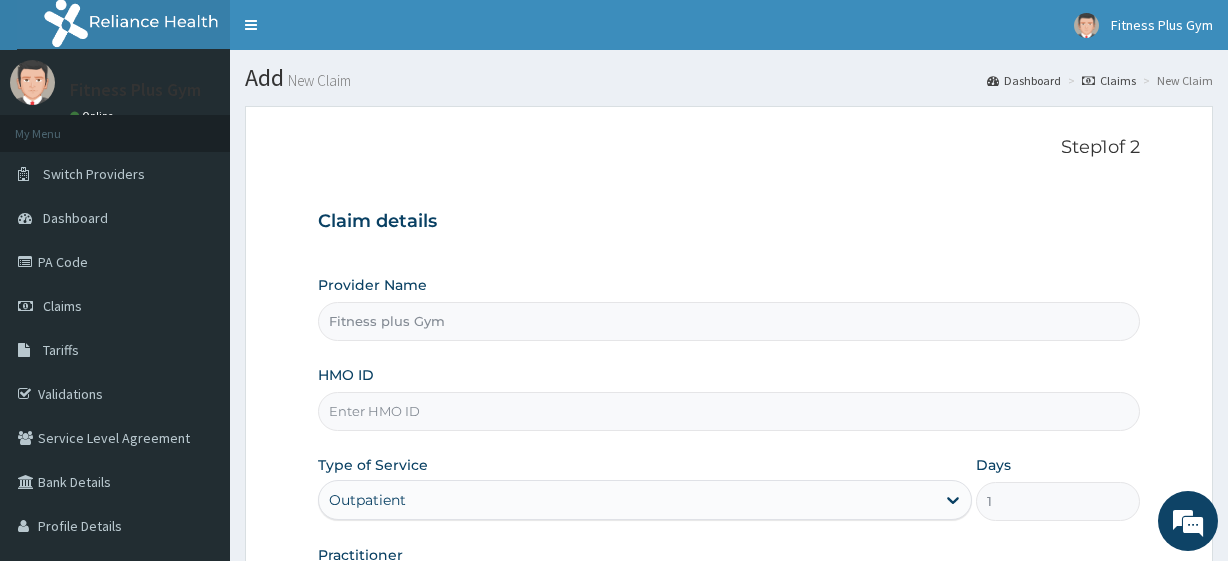 scroll, scrollTop: 0, scrollLeft: 0, axis: both 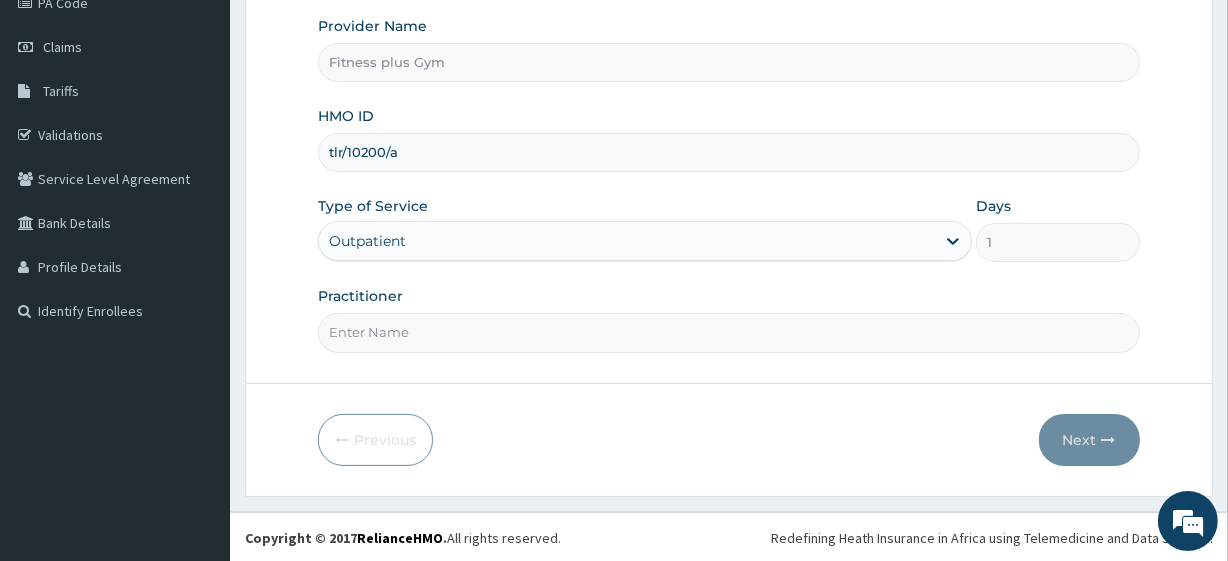 type on "tlr/10200/a" 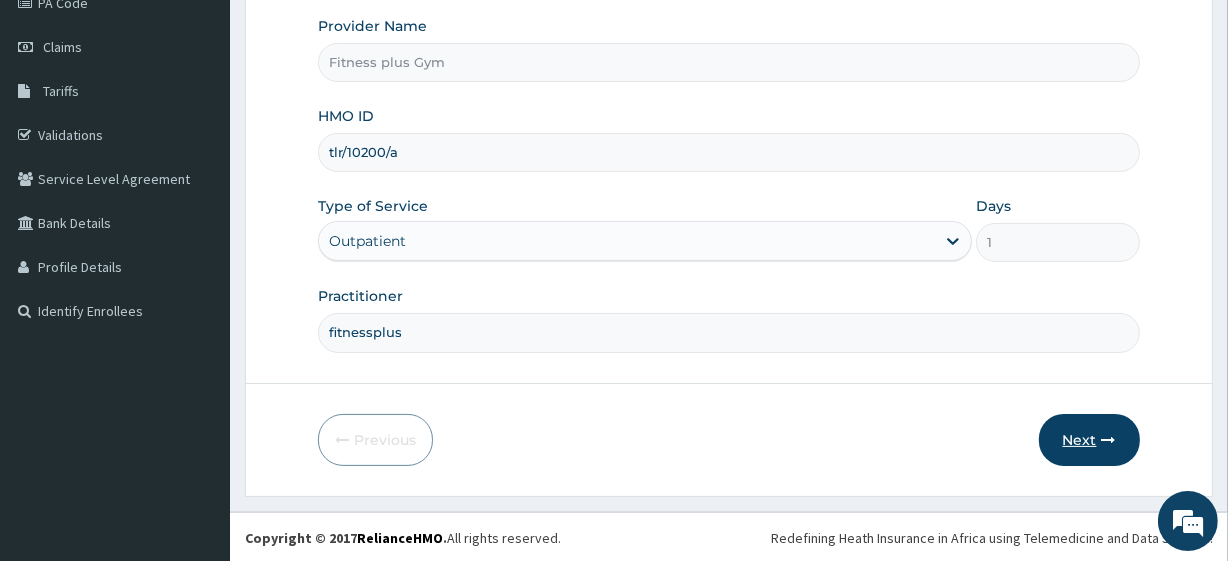 type on "fitnessplus" 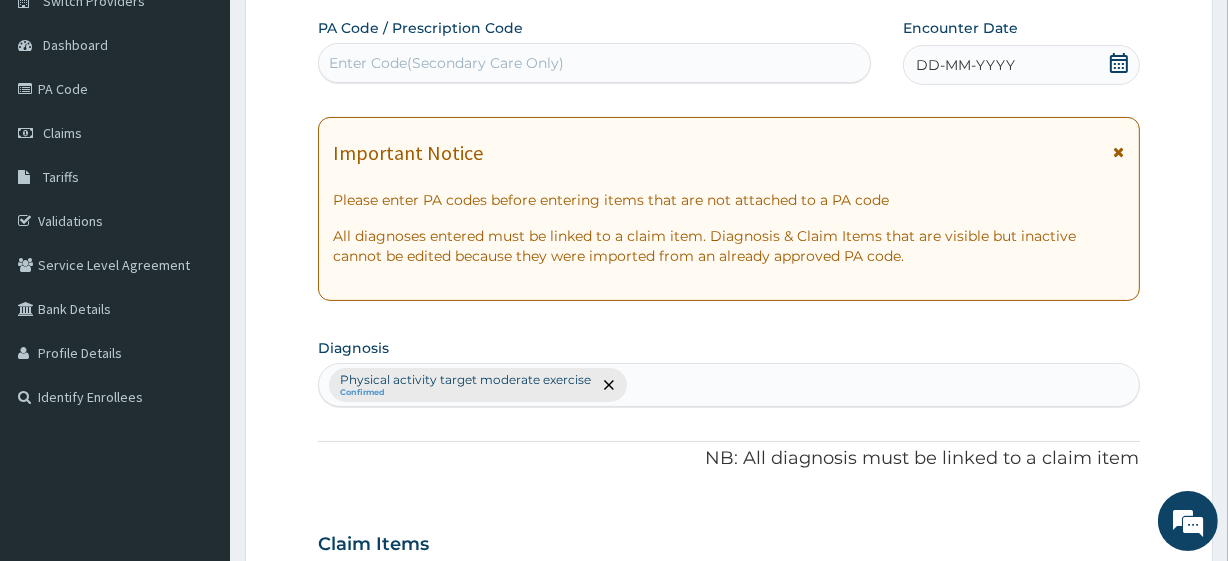 scroll, scrollTop: 77, scrollLeft: 0, axis: vertical 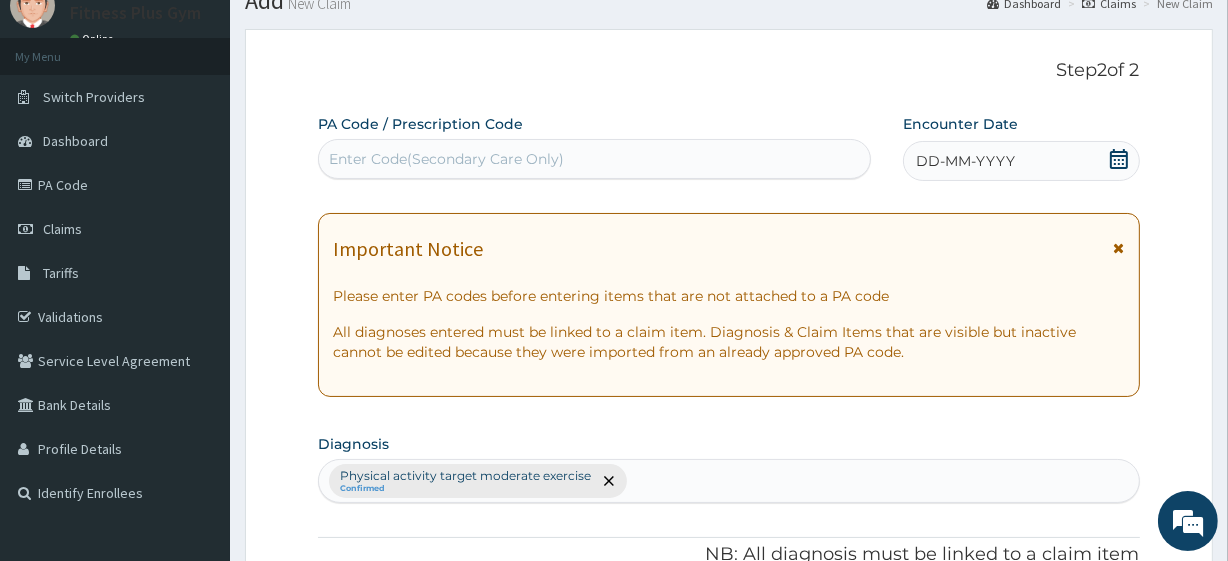 click on "Enter Code(Secondary Care Only)" at bounding box center [594, 159] 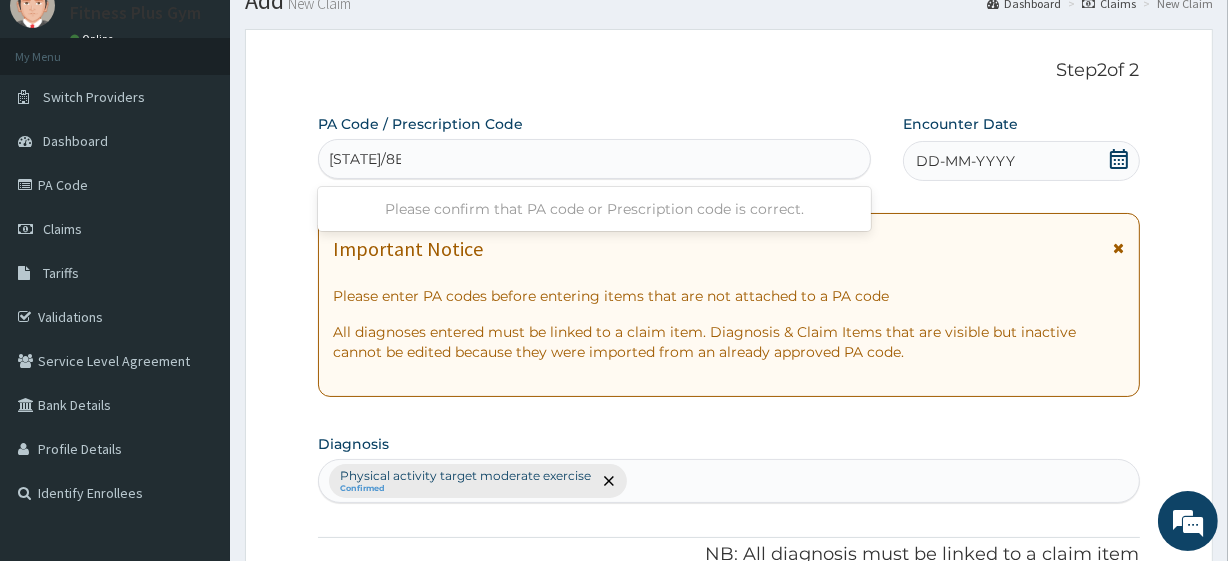type on "[STATE]/8E6B64" 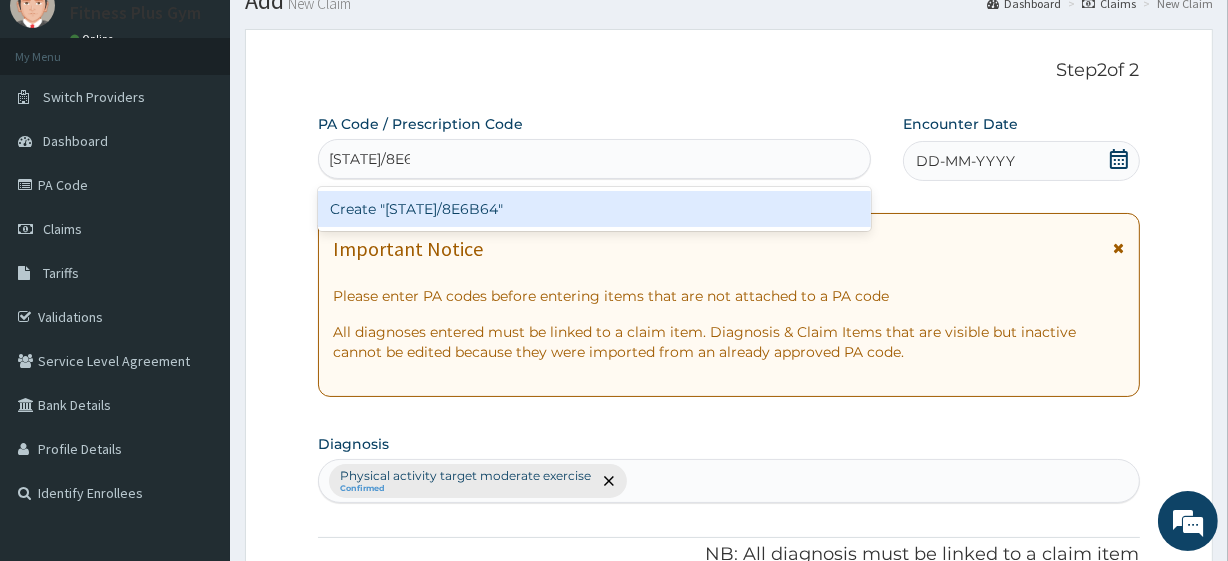 click on "Create "[STATE]/8E6B64"" at bounding box center [594, 209] 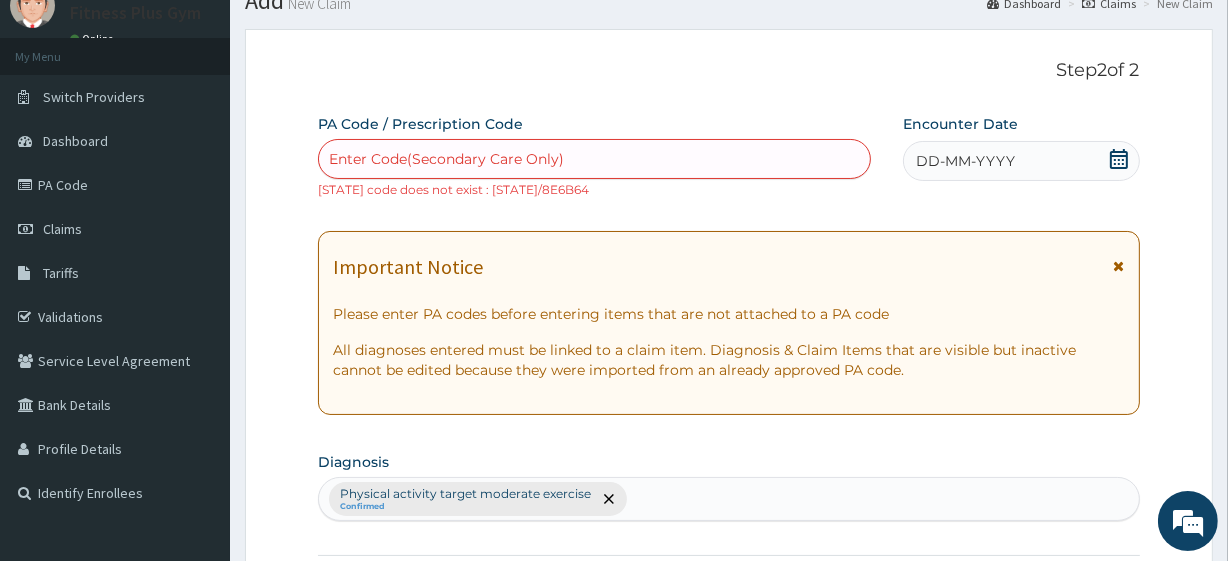 click on "DD-MM-YYYY" at bounding box center (1021, 161) 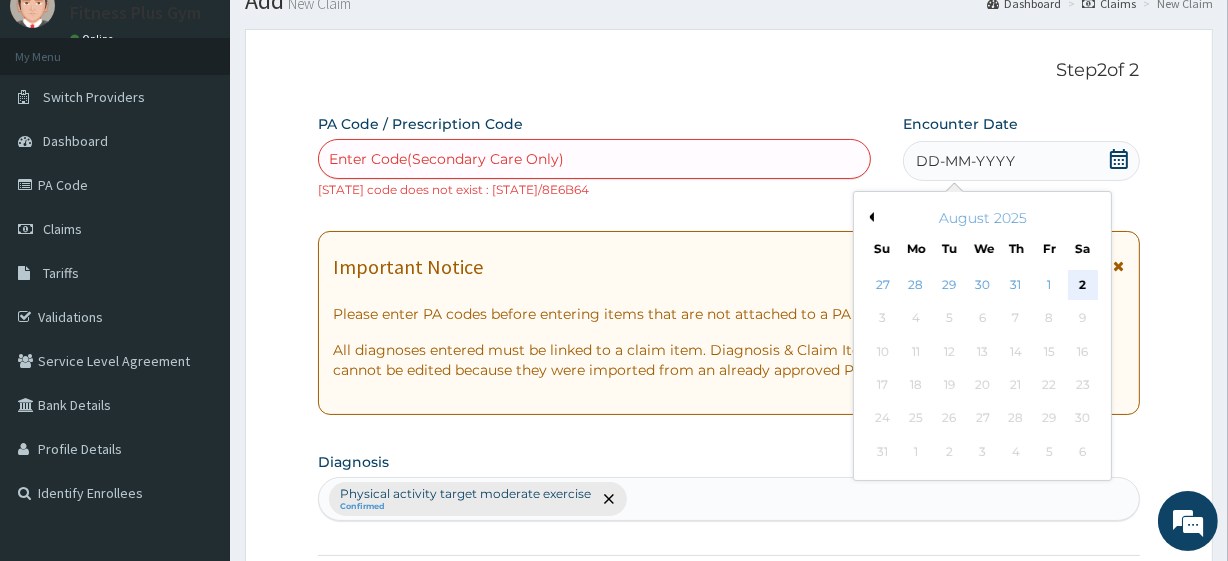click on "2" at bounding box center (1082, 285) 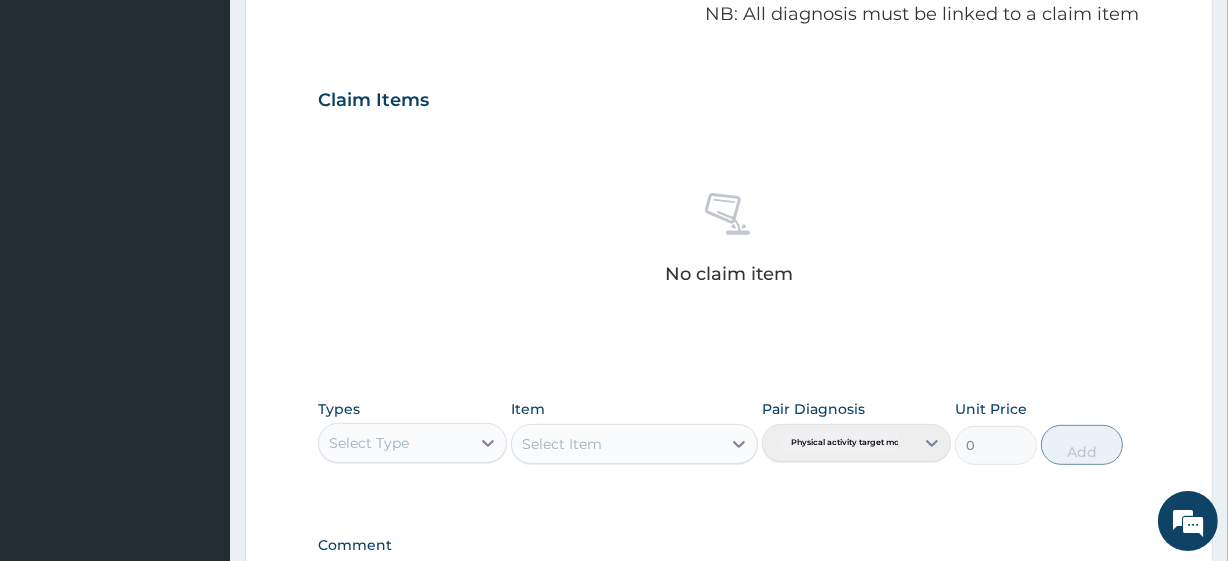 scroll, scrollTop: 895, scrollLeft: 0, axis: vertical 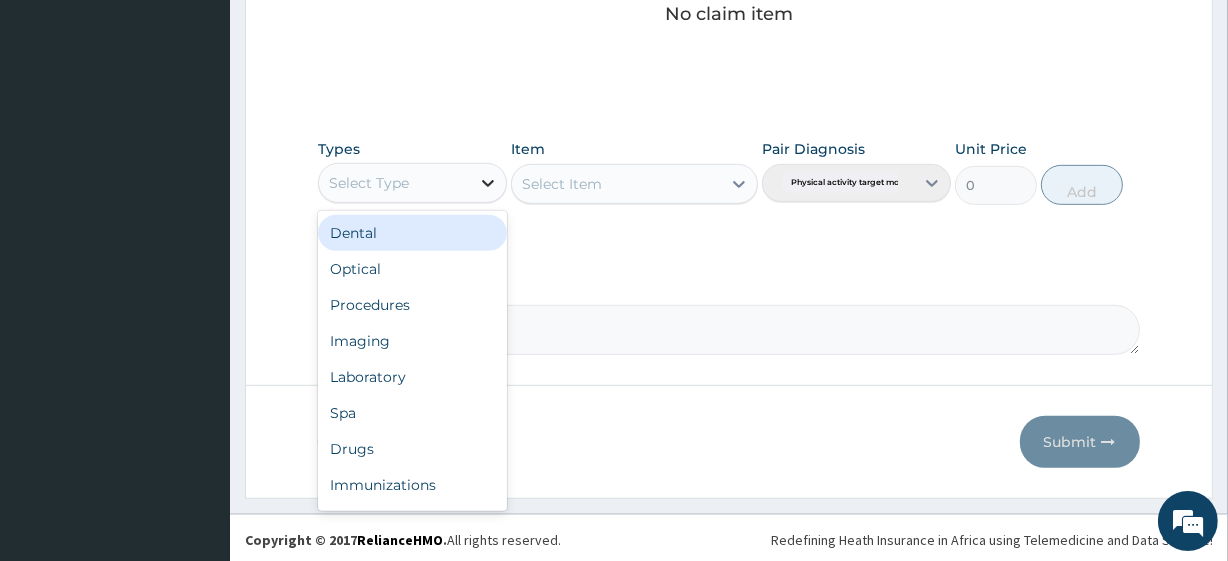 click at bounding box center [488, 183] 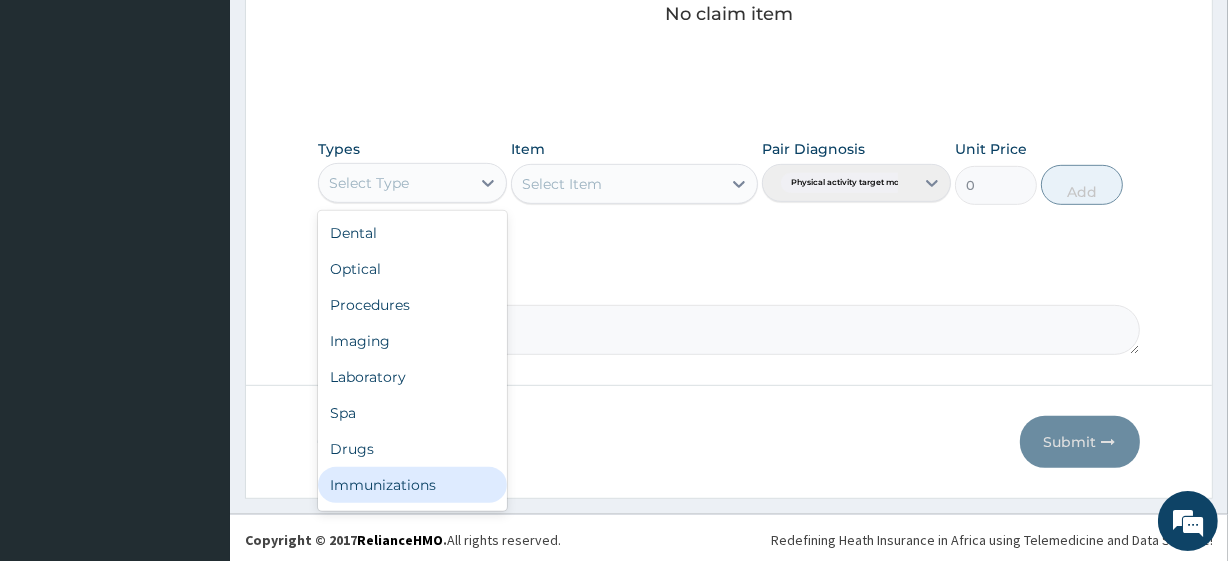 scroll, scrollTop: 68, scrollLeft: 0, axis: vertical 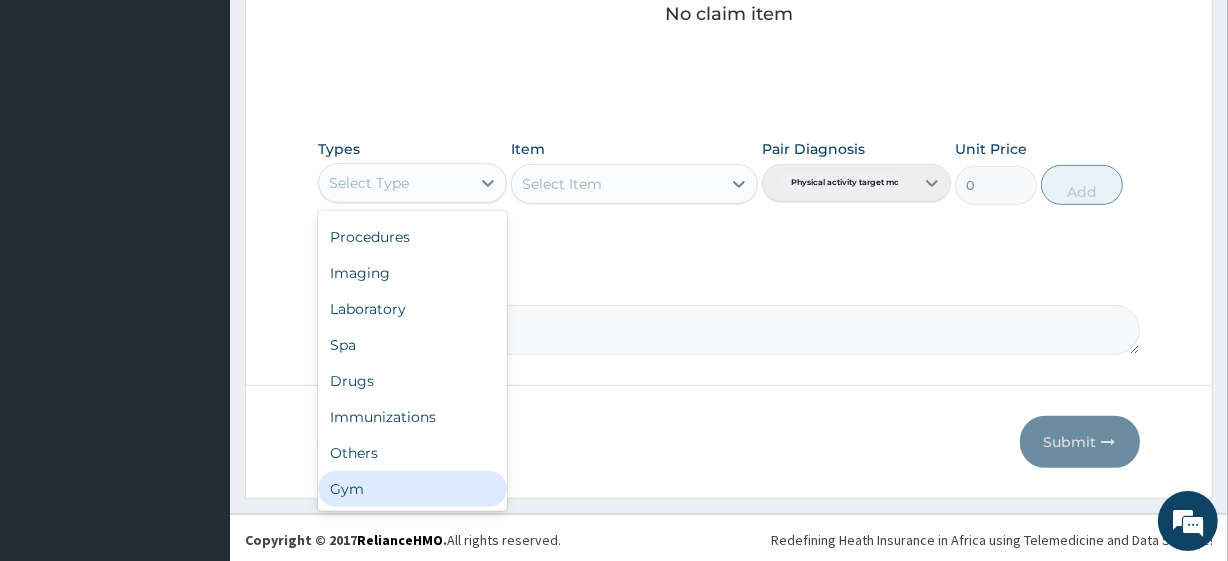 drag, startPoint x: 373, startPoint y: 493, endPoint x: 419, endPoint y: 429, distance: 78.81624 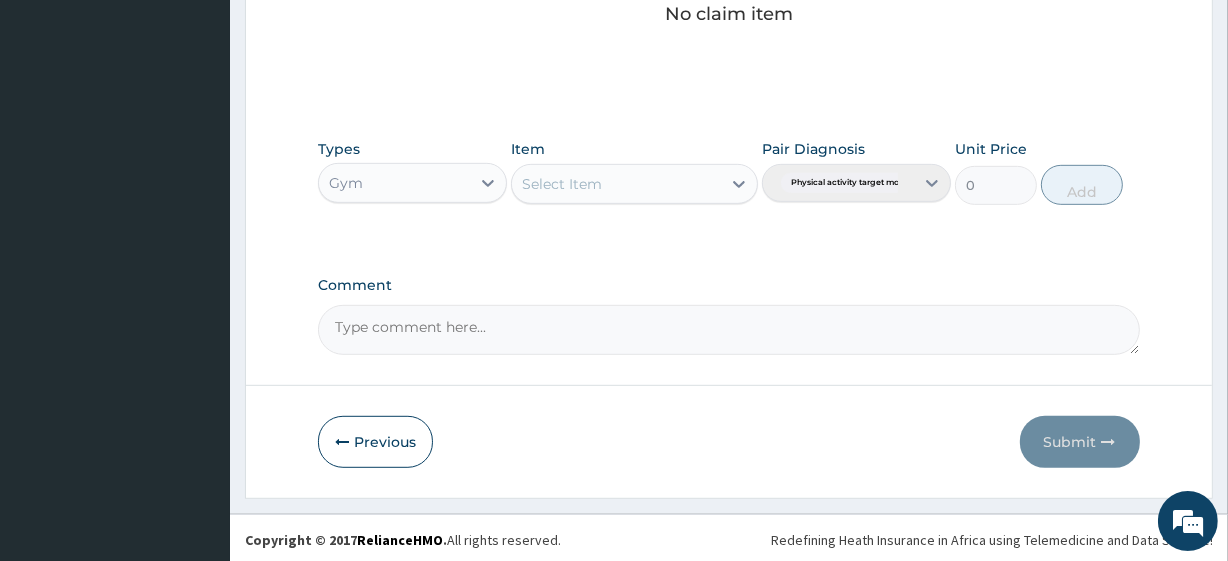 drag, startPoint x: 614, startPoint y: 192, endPoint x: 600, endPoint y: 219, distance: 30.413813 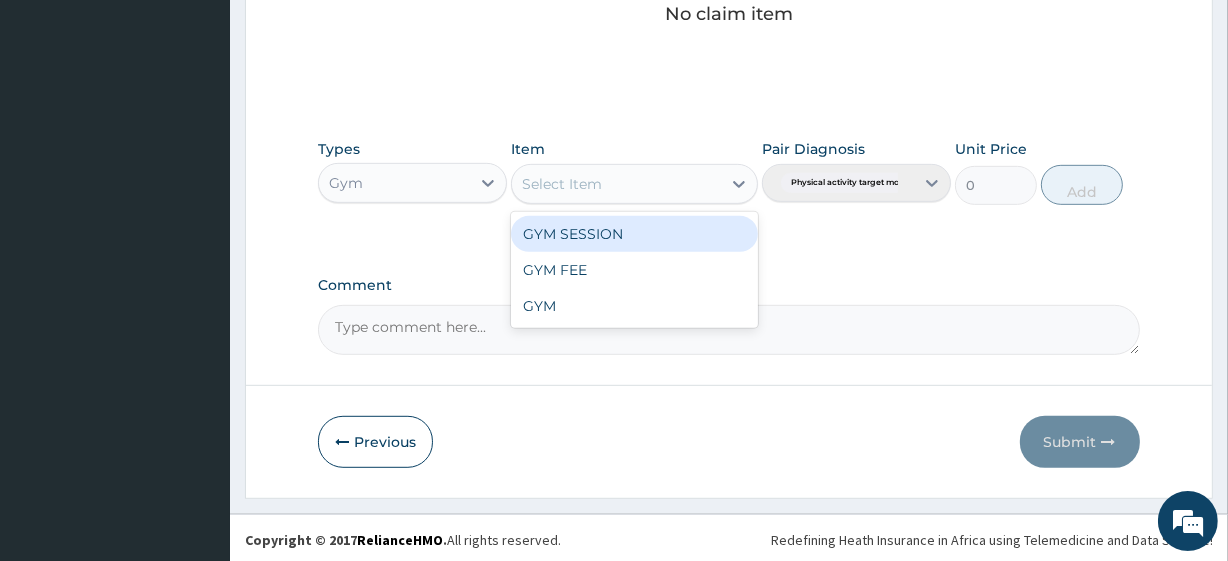 drag, startPoint x: 642, startPoint y: 181, endPoint x: 632, endPoint y: 204, distance: 25.079872 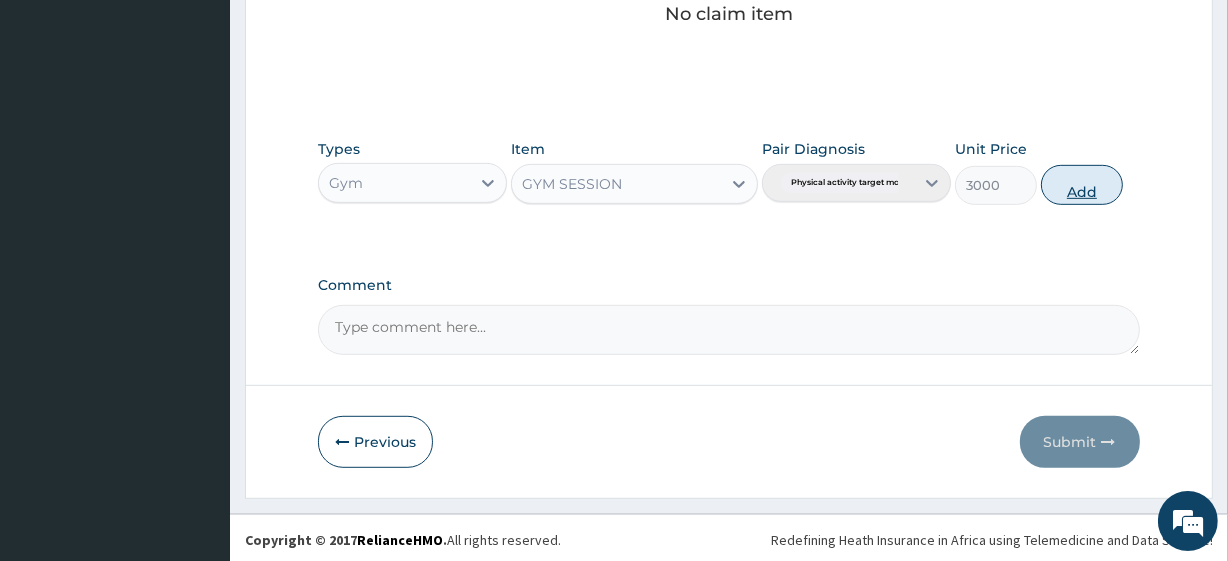 click on "Add" at bounding box center [1082, 185] 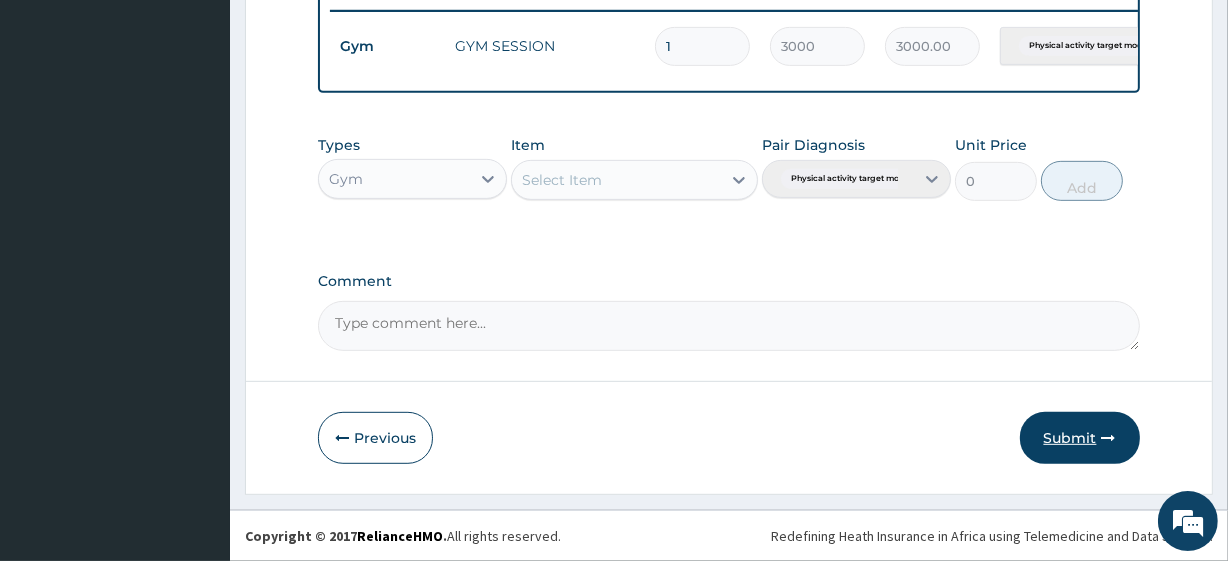 click on "Submit" at bounding box center (1080, 438) 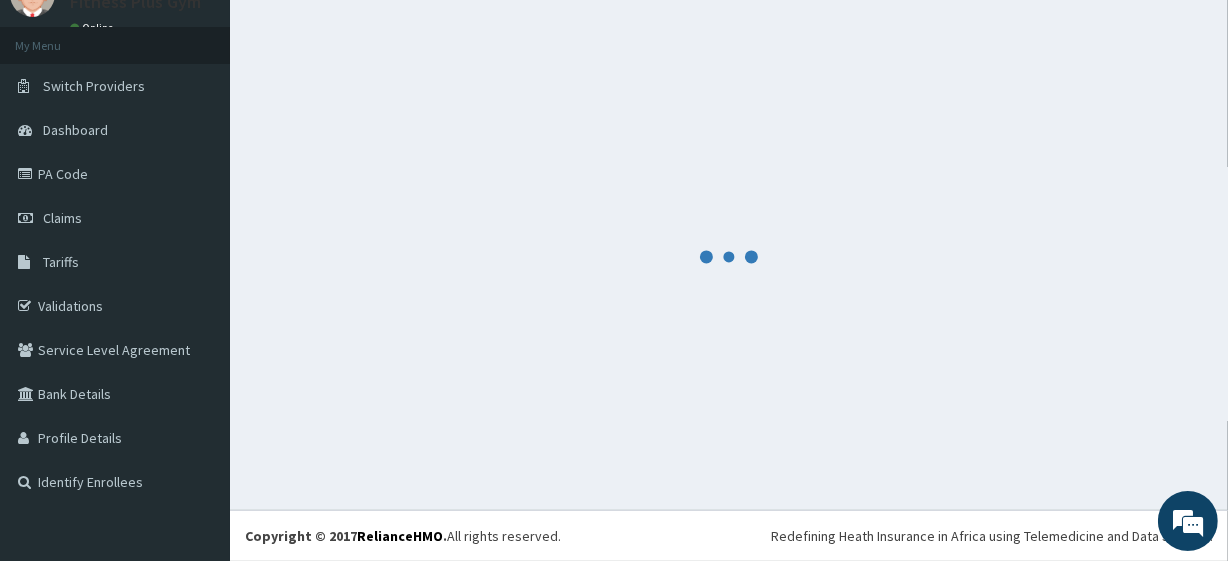 scroll, scrollTop: 798, scrollLeft: 0, axis: vertical 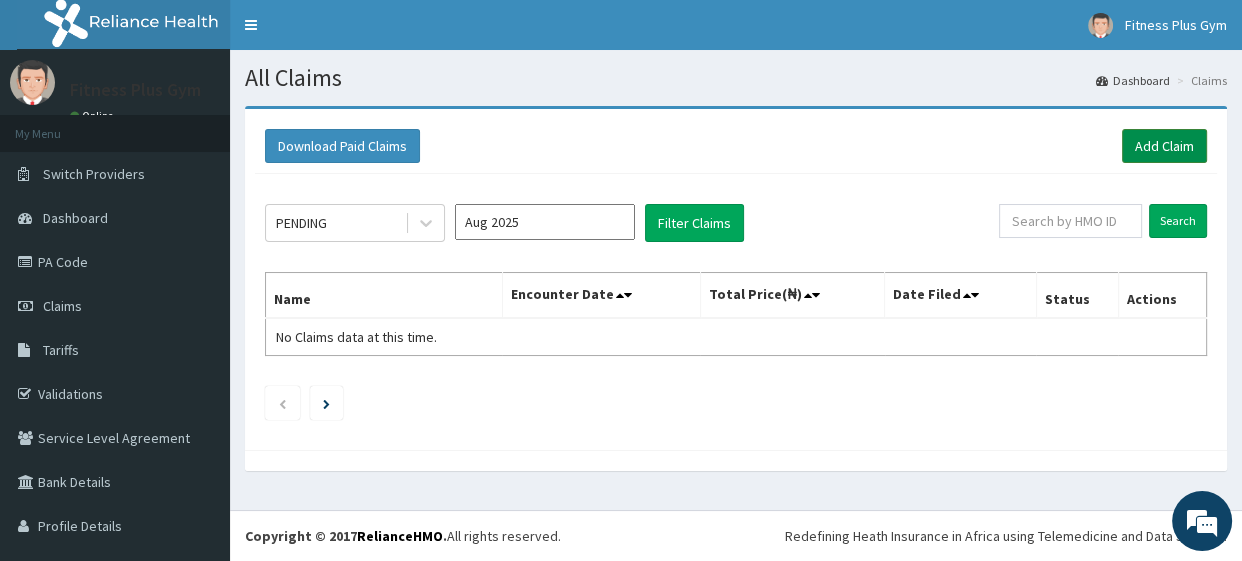click on "Add Claim" at bounding box center (1164, 146) 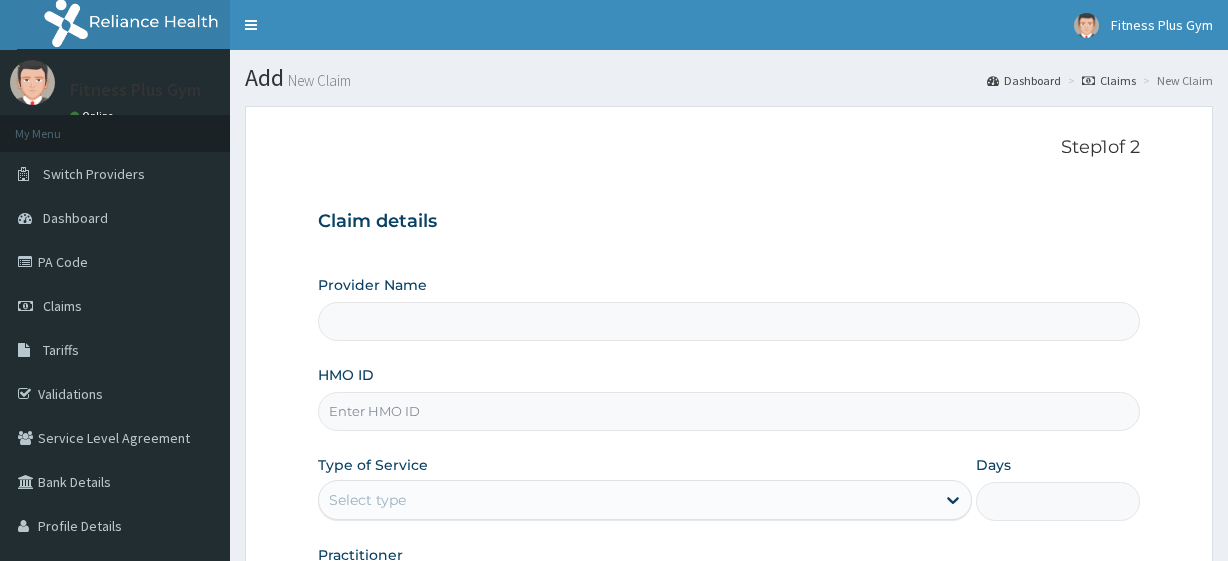 scroll, scrollTop: 0, scrollLeft: 0, axis: both 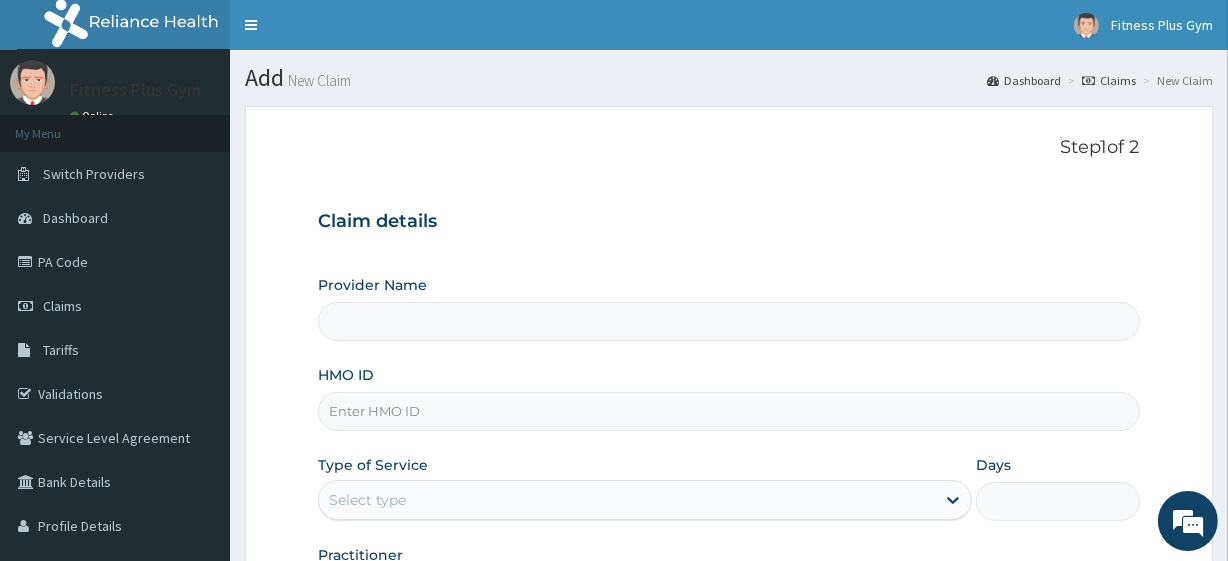 type on "Fitness plus Gym" 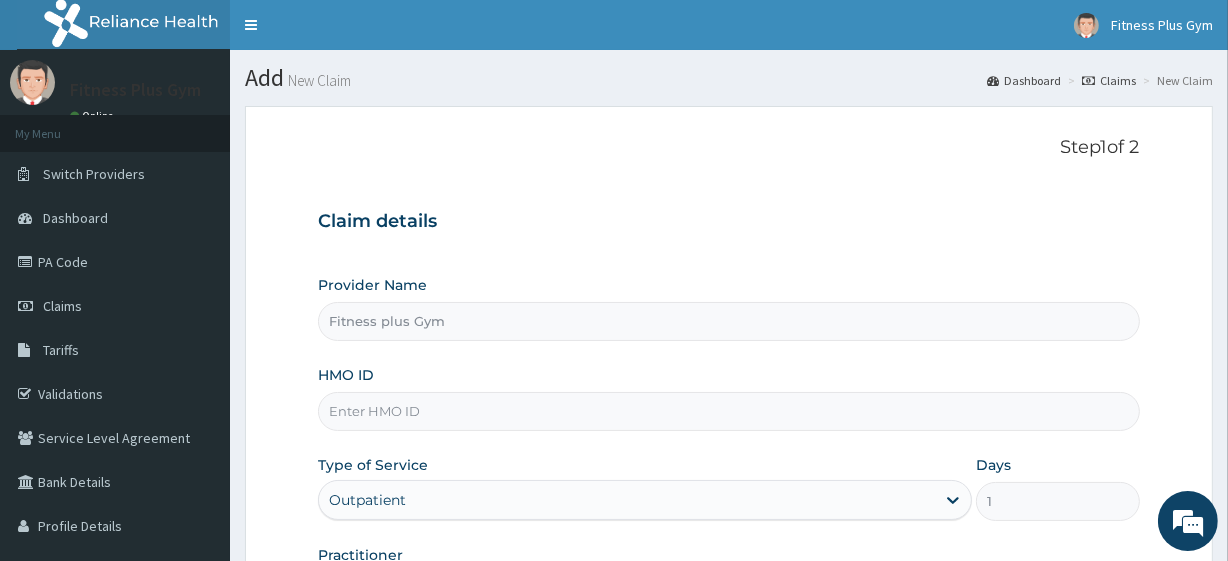 click on "HMO ID" at bounding box center (728, 411) 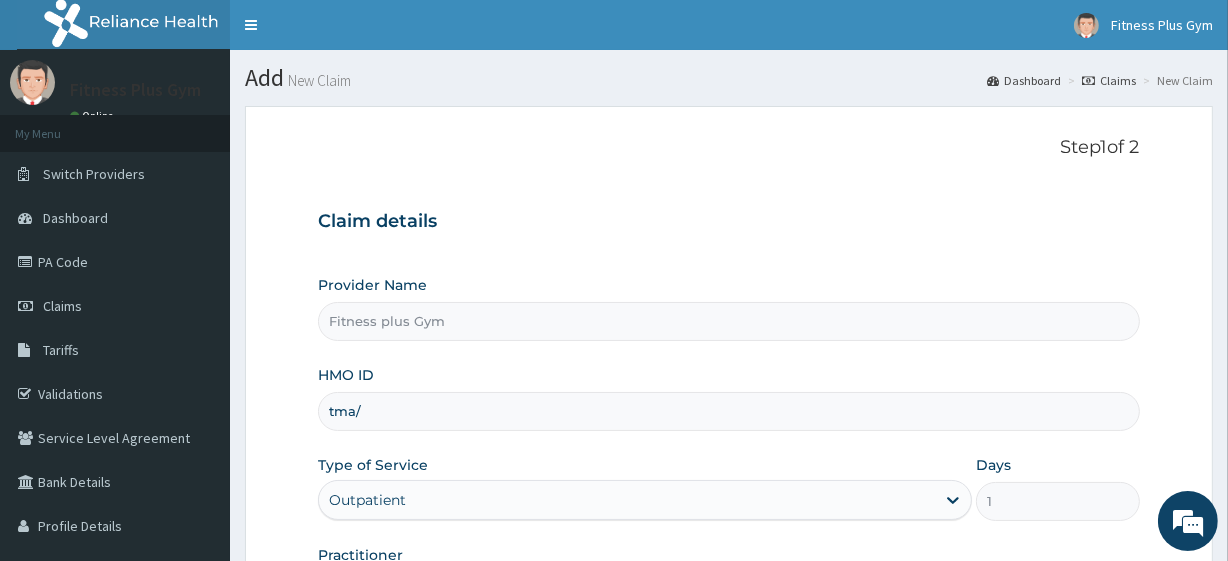 scroll, scrollTop: 0, scrollLeft: 0, axis: both 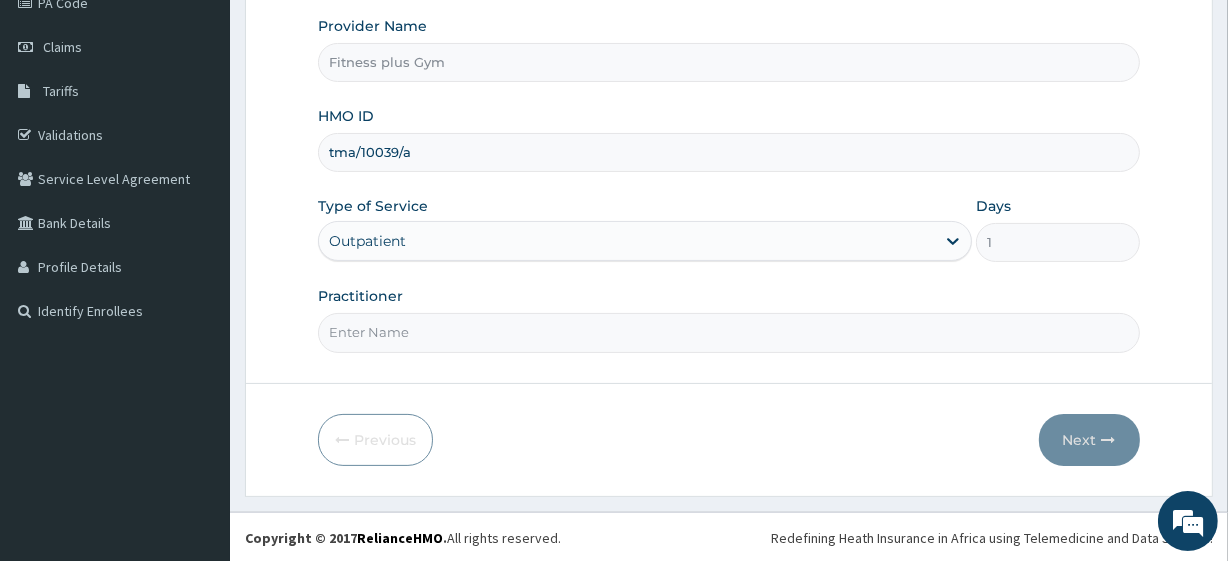 type on "tma/10039/a" 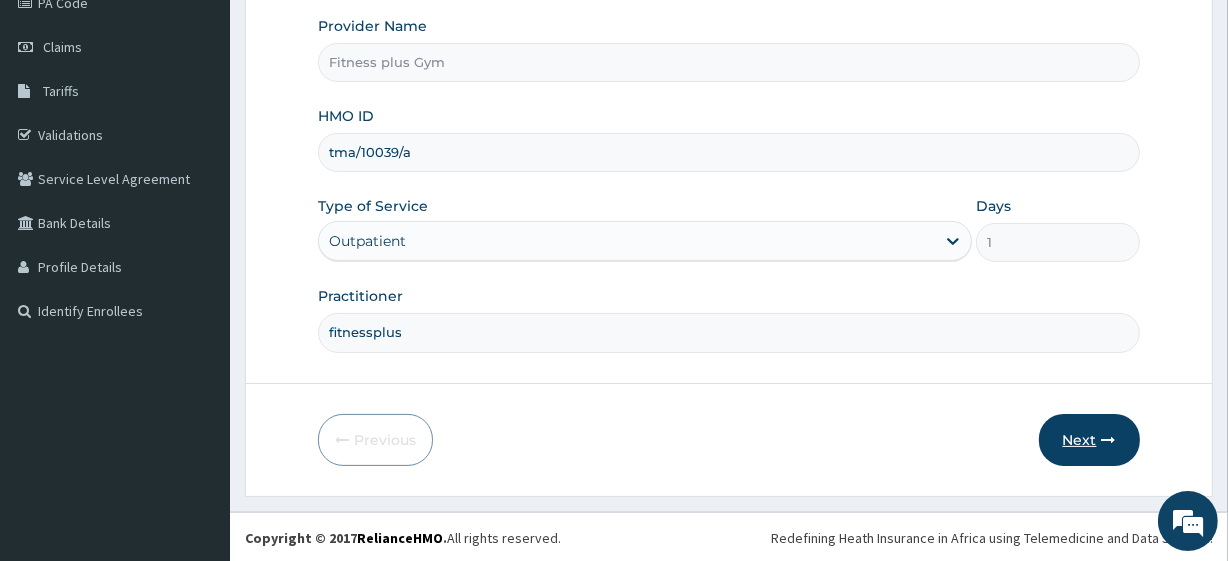 type on "fitnessplus" 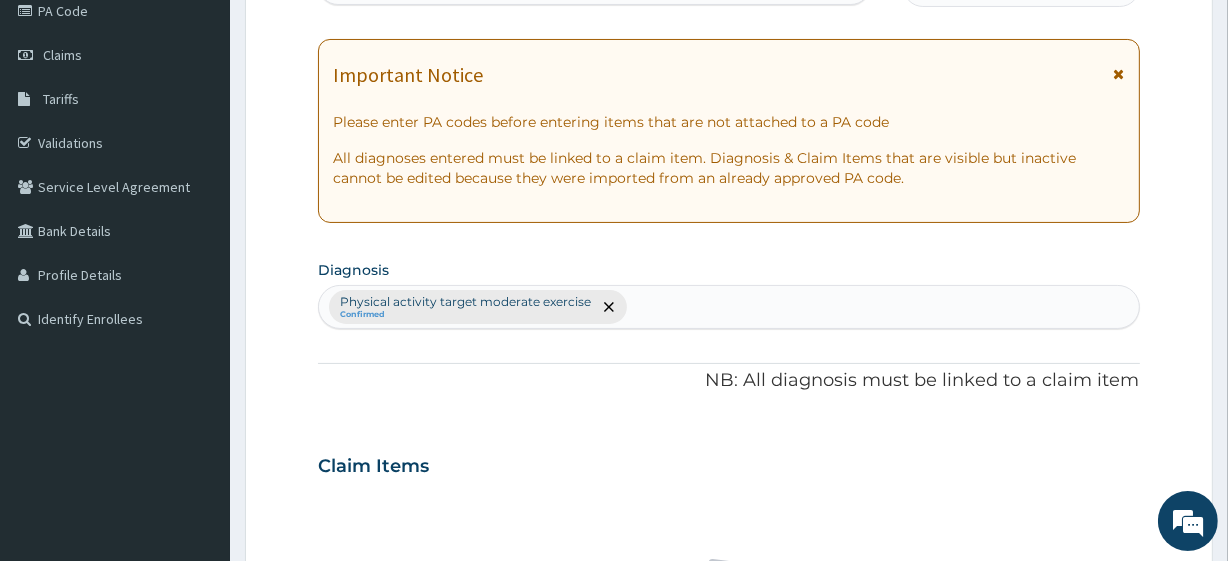 scroll, scrollTop: 0, scrollLeft: 0, axis: both 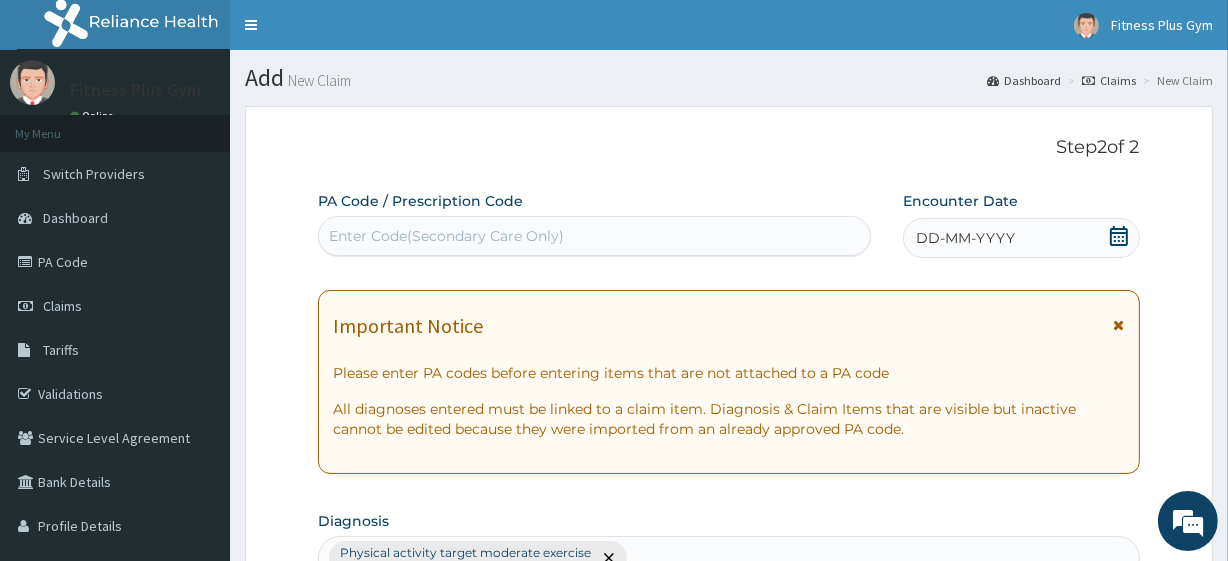 click on "Enter Code(Secondary Care Only)" at bounding box center [446, 236] 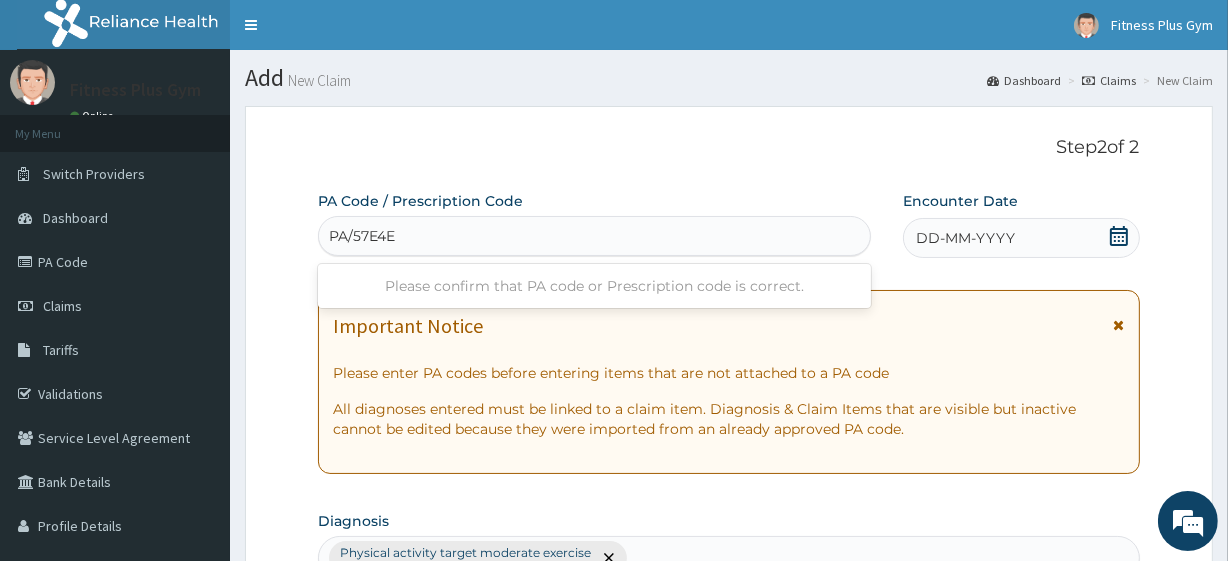 type on "PA/57E4E2" 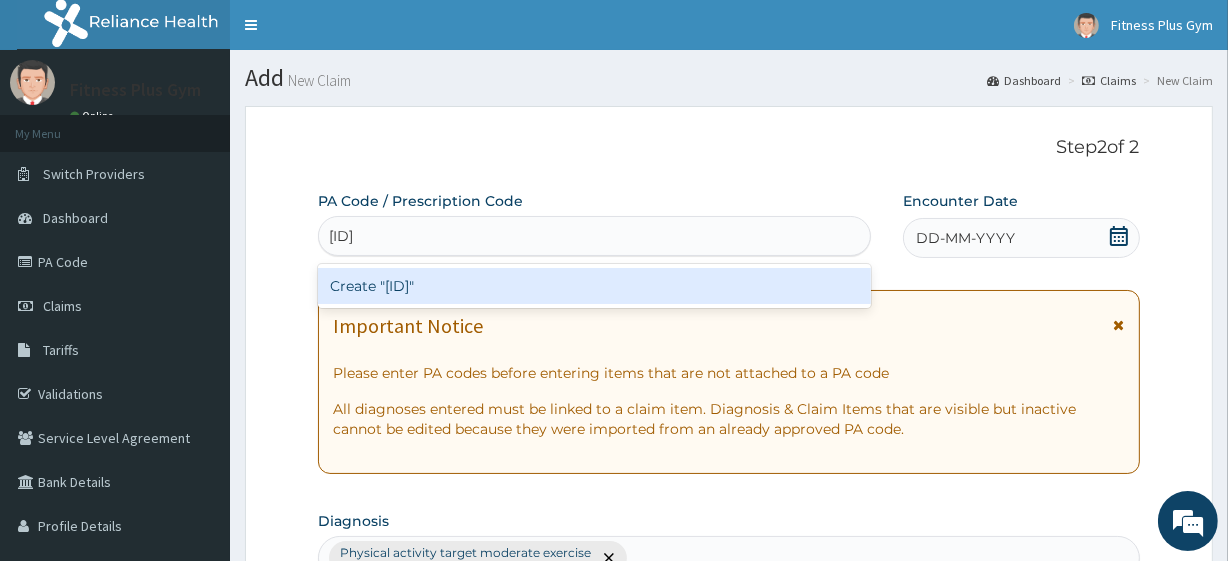 click on "Create "PA/57E4E2"" at bounding box center [594, 286] 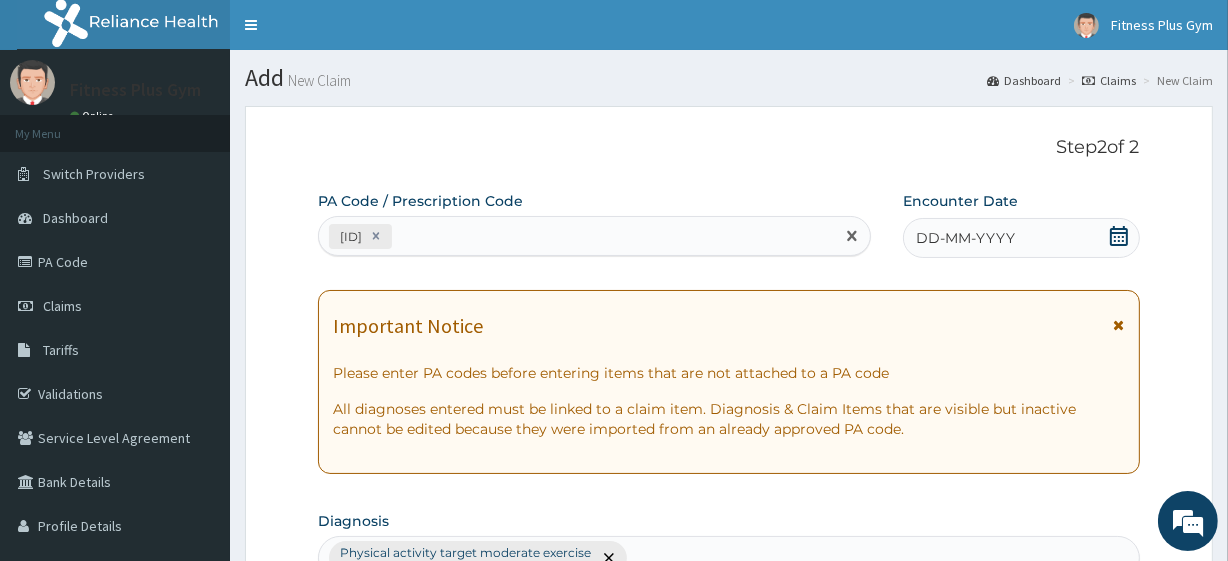 click on "DD-MM-YYYY" at bounding box center (1021, 238) 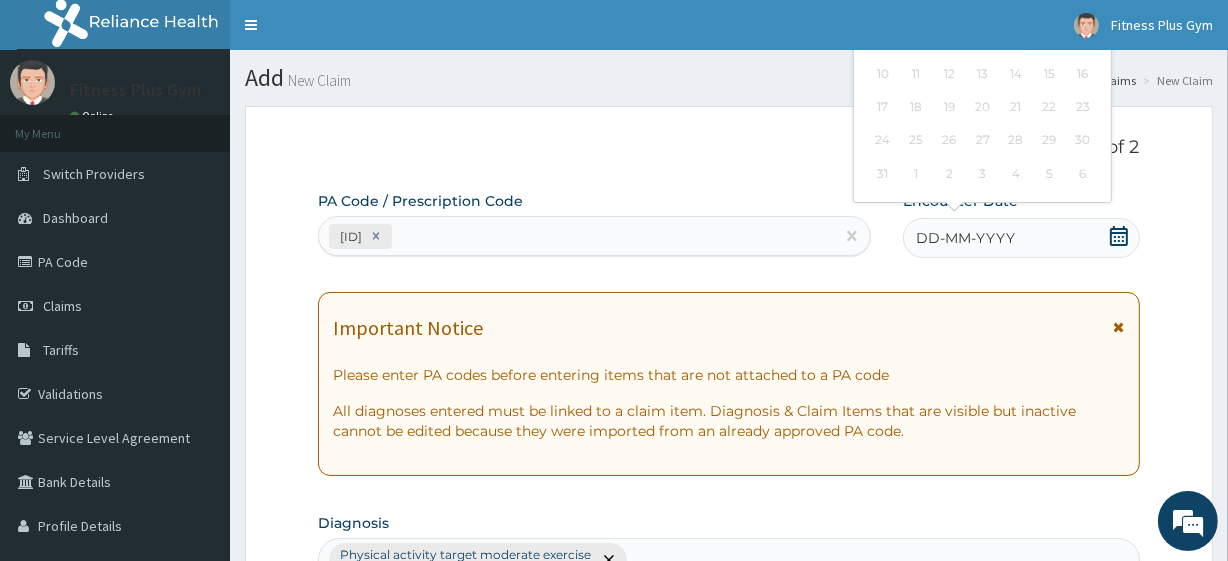 click on "DD-MM-YYYY" at bounding box center [1021, 238] 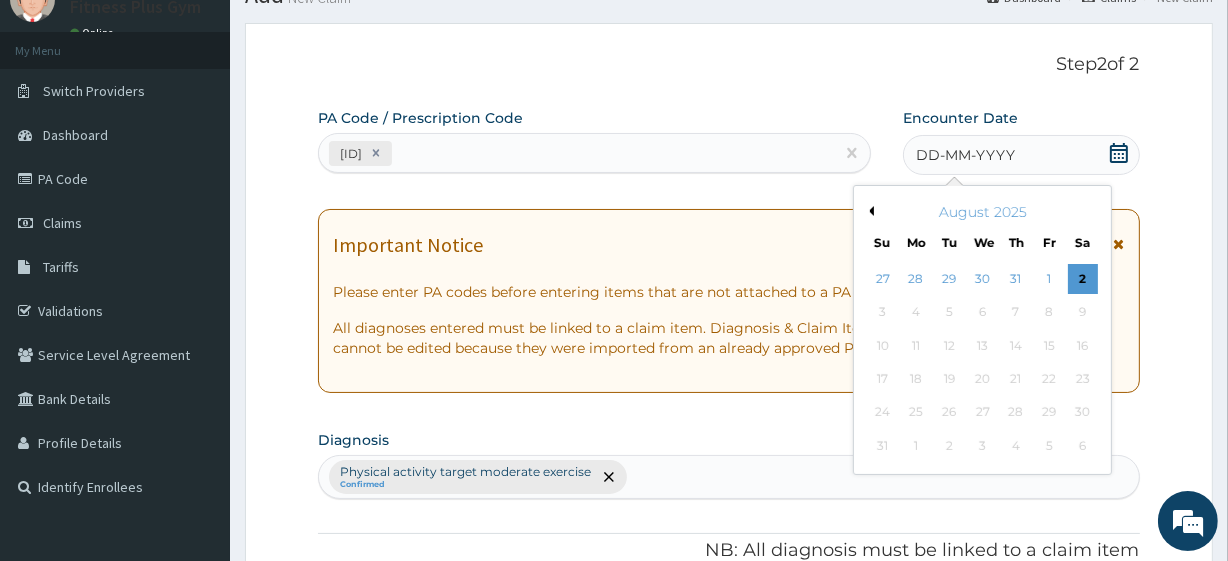 scroll, scrollTop: 181, scrollLeft: 0, axis: vertical 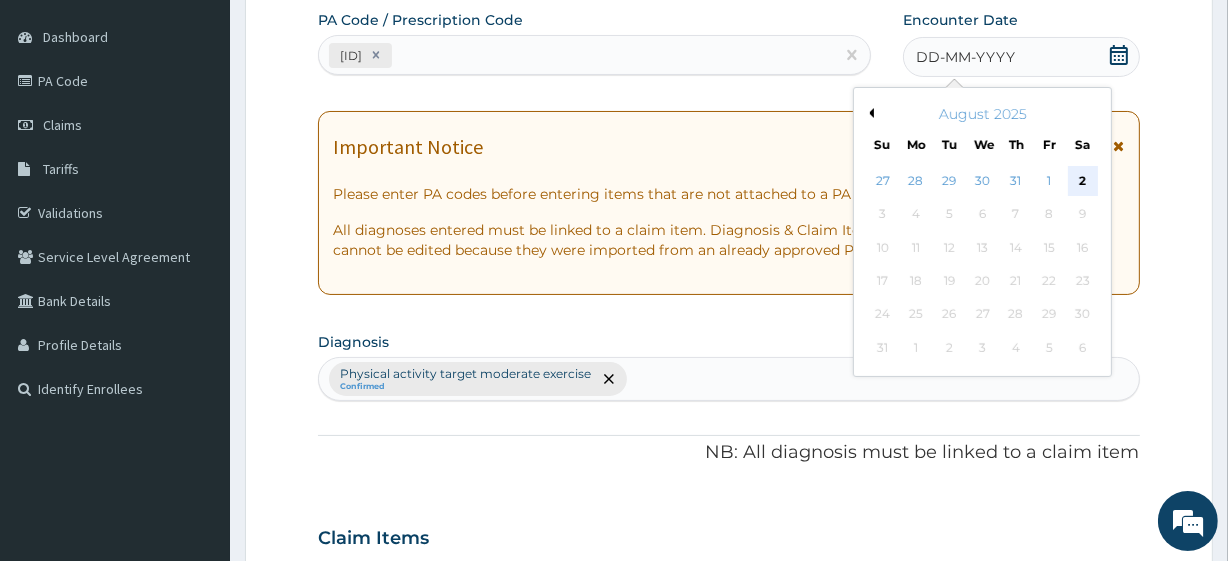 click on "2" at bounding box center (1082, 181) 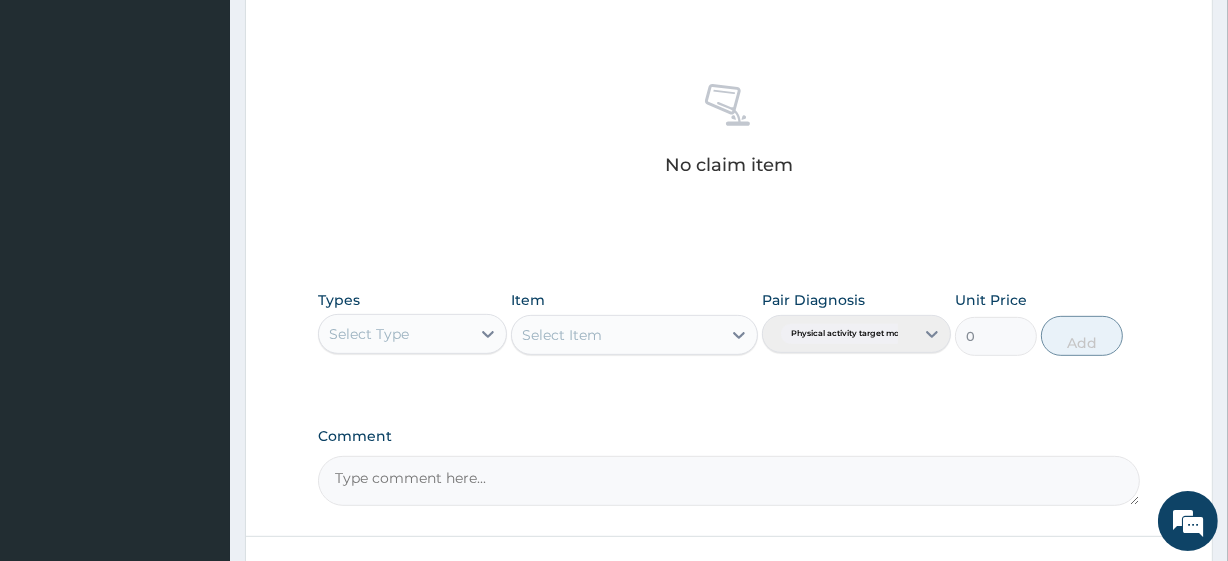 scroll, scrollTop: 727, scrollLeft: 0, axis: vertical 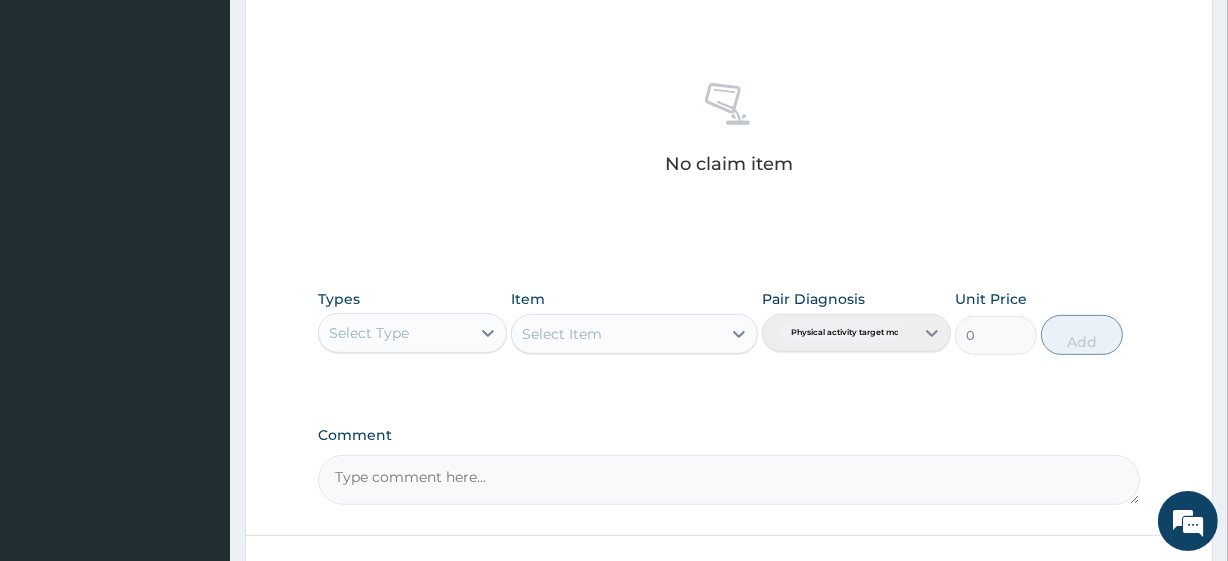 click on "Select Type" at bounding box center (369, 333) 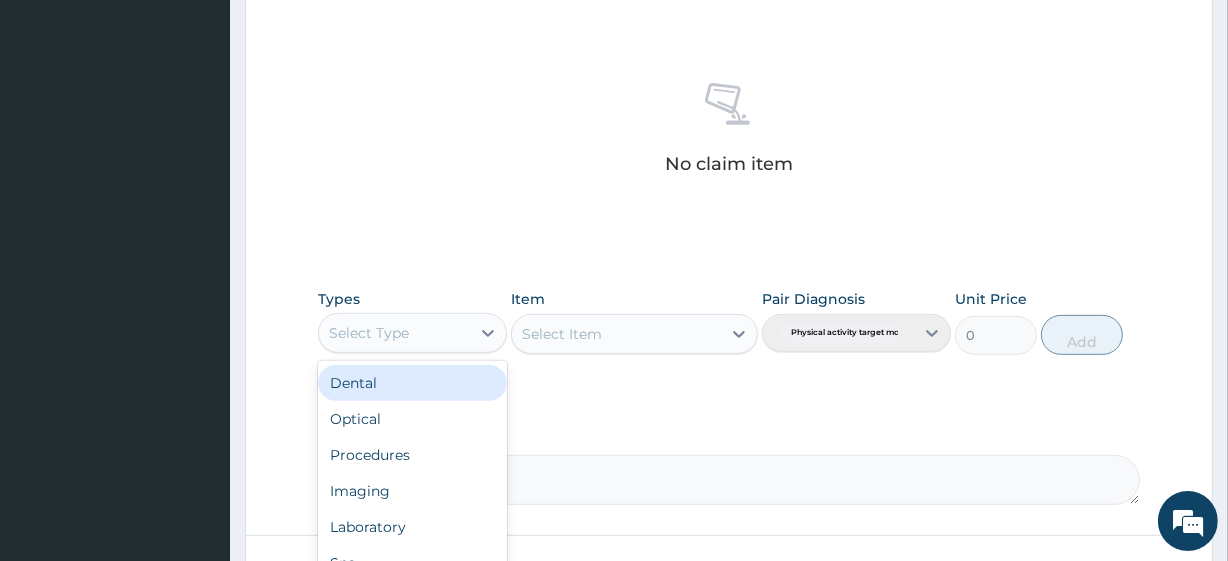 scroll, scrollTop: 68, scrollLeft: 0, axis: vertical 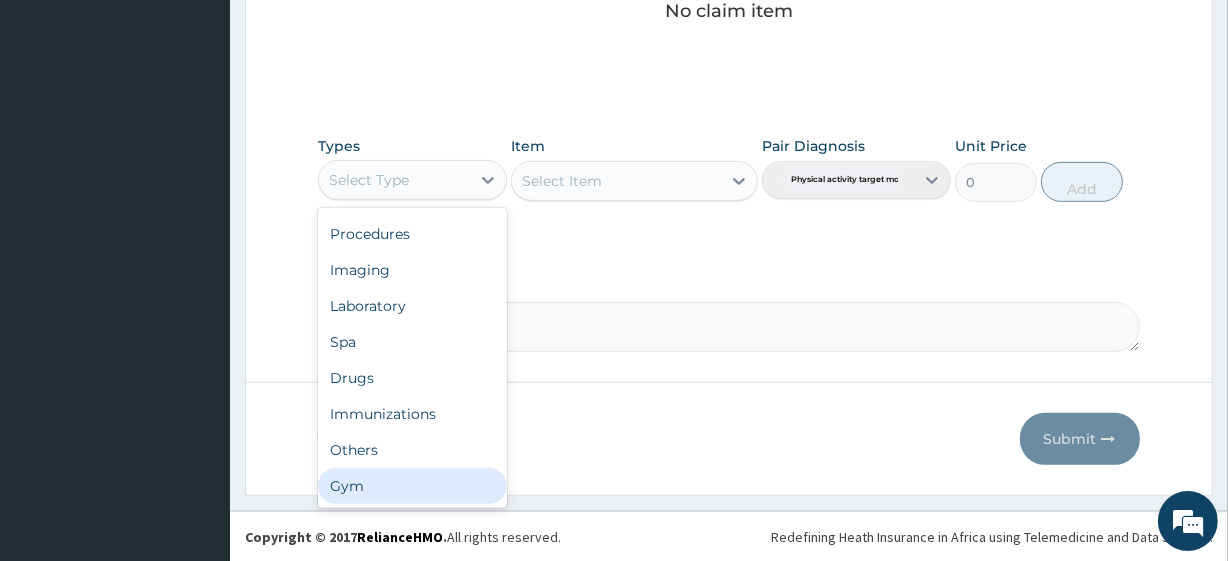 drag, startPoint x: 430, startPoint y: 489, endPoint x: 442, endPoint y: 461, distance: 30.463093 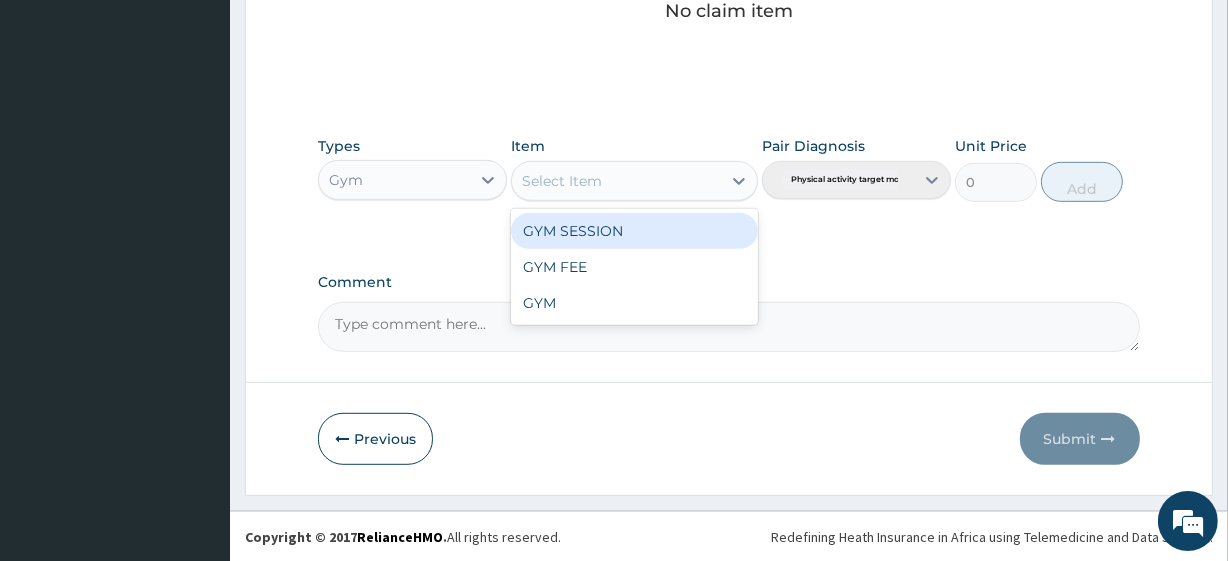 click on "Select Item" at bounding box center [616, 181] 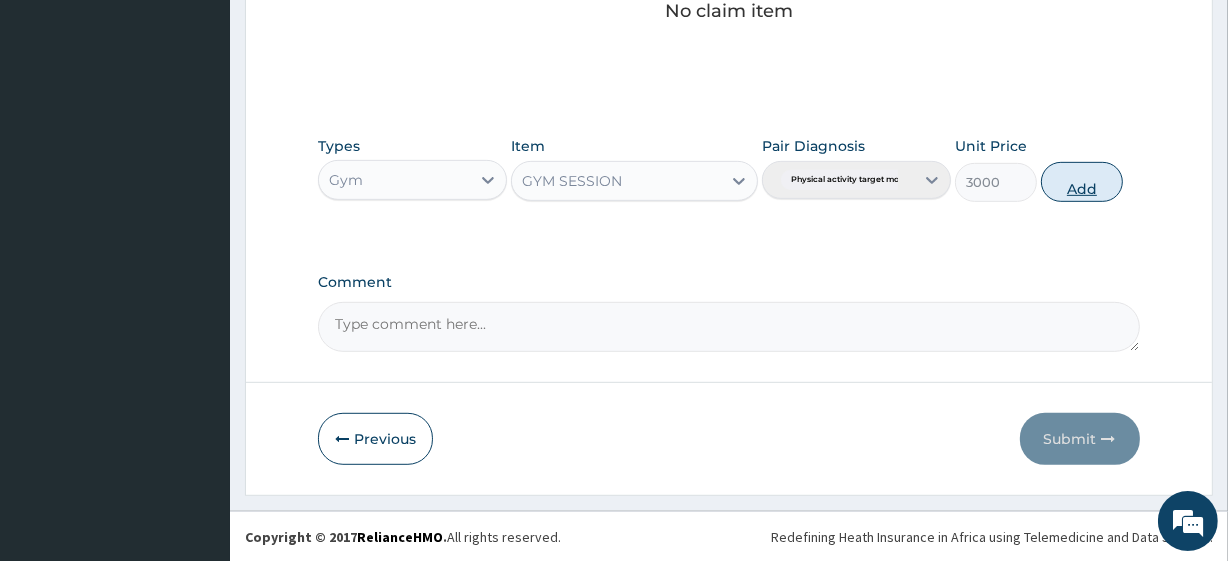 click on "Add" at bounding box center [1082, 182] 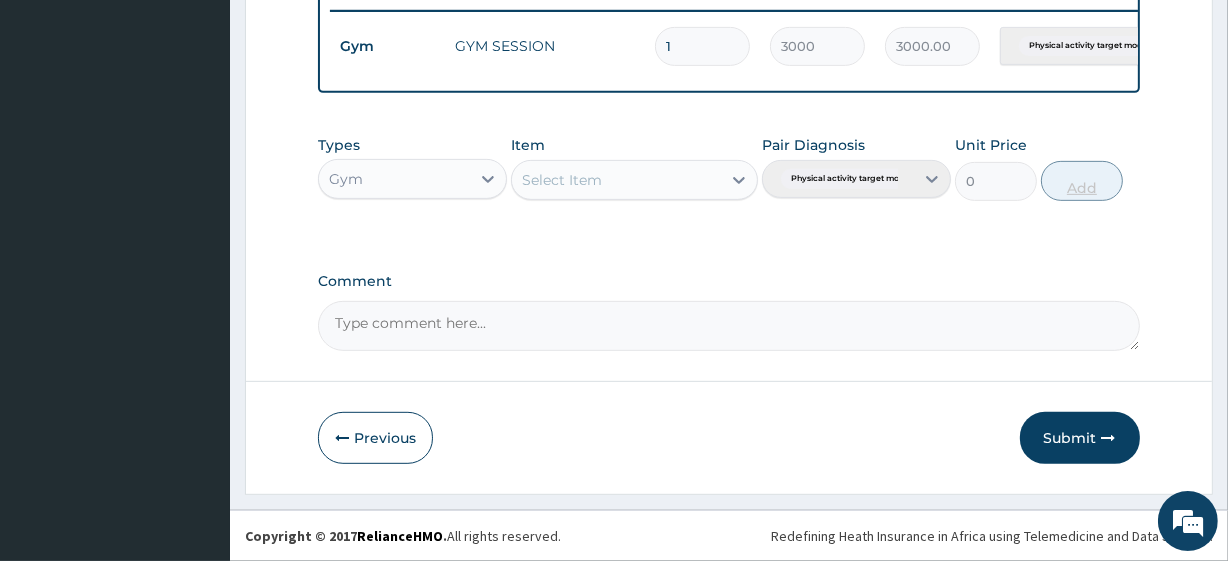 scroll, scrollTop: 798, scrollLeft: 0, axis: vertical 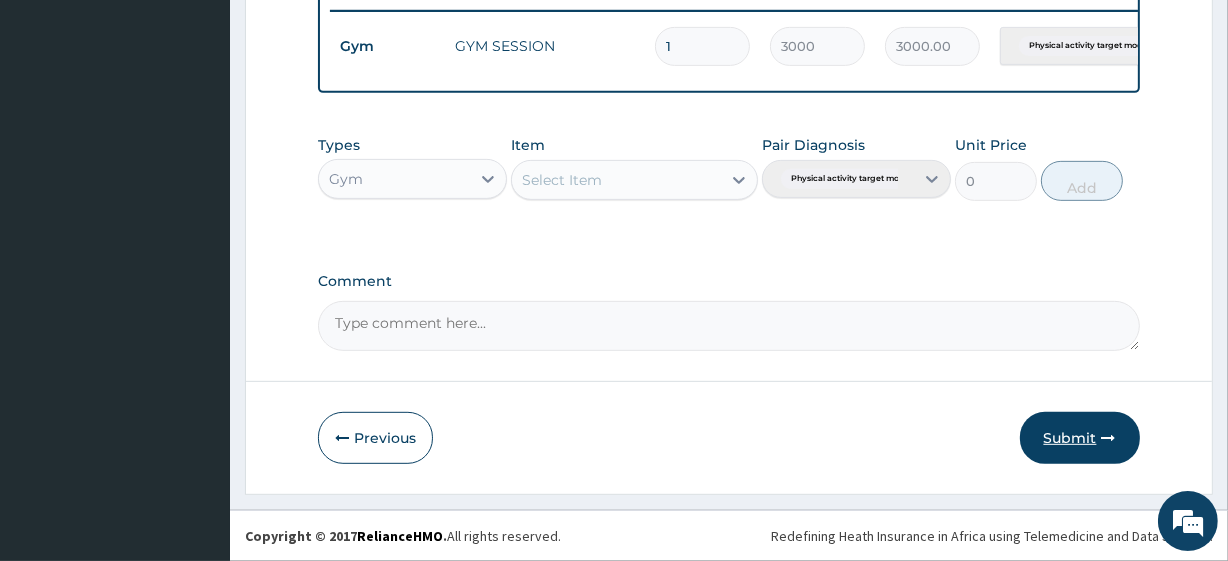 click on "Submit" at bounding box center (1080, 438) 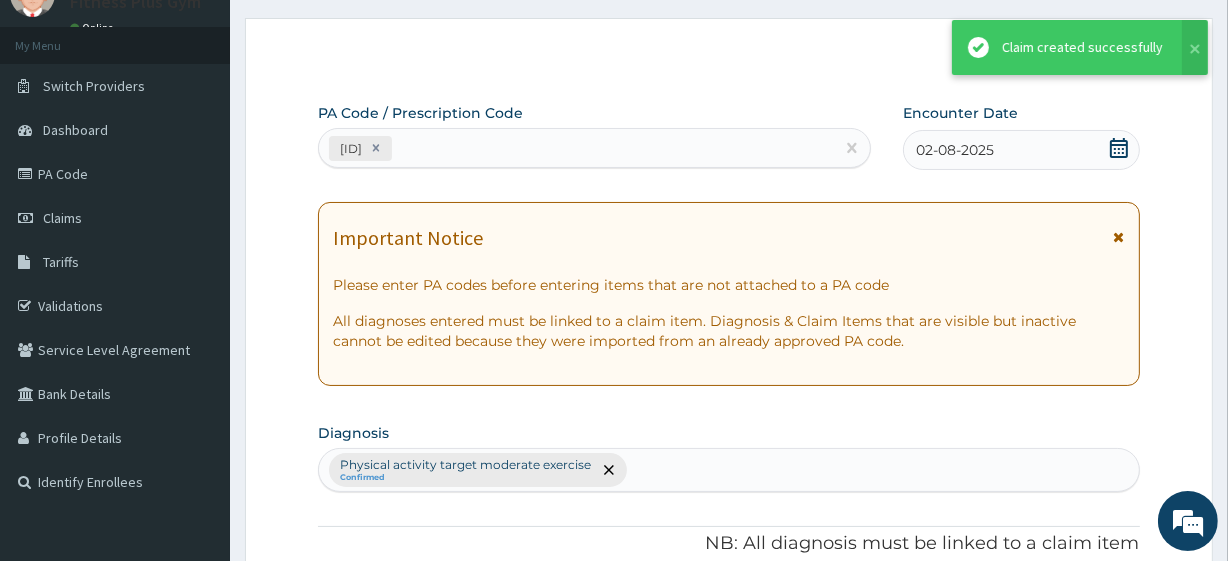 scroll, scrollTop: 798, scrollLeft: 0, axis: vertical 